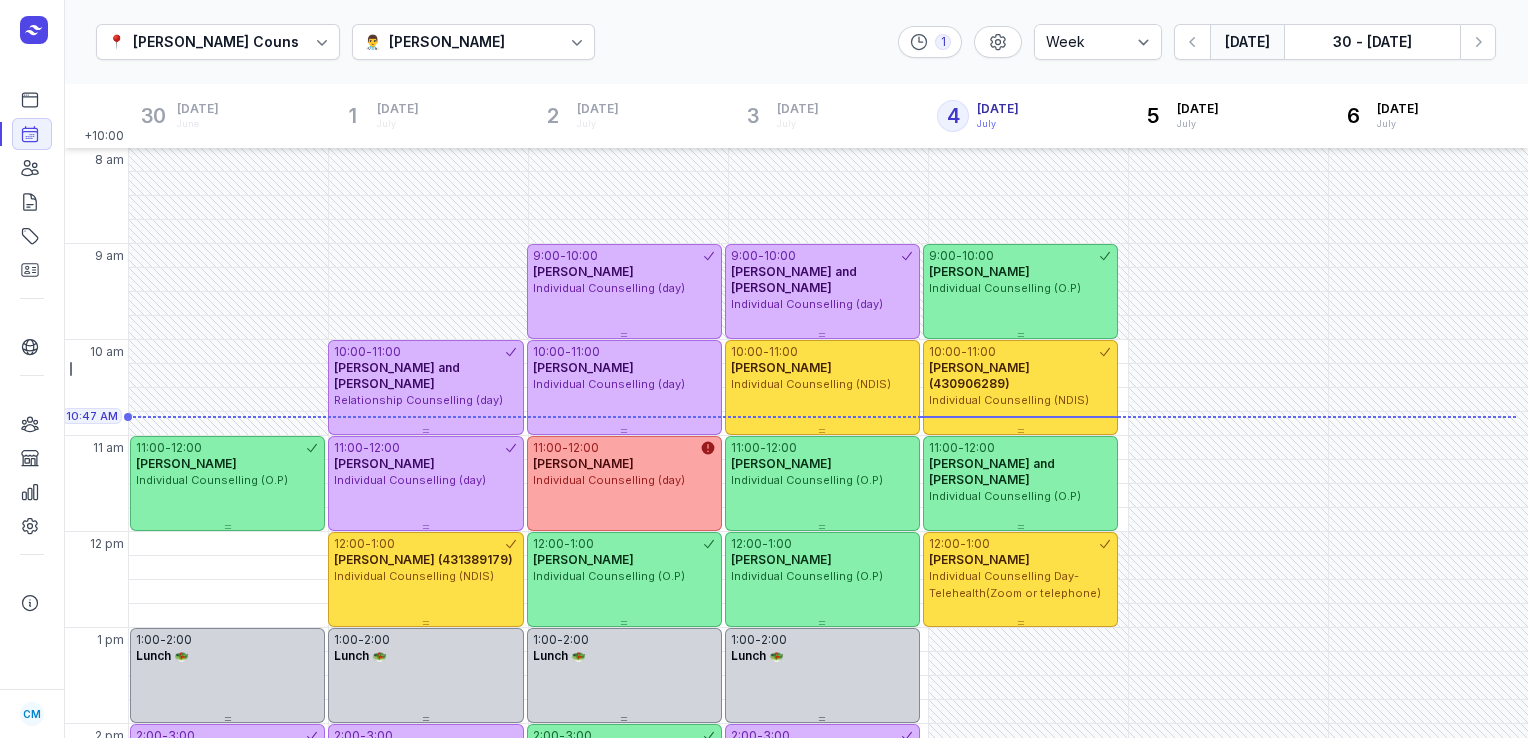 select on "week" 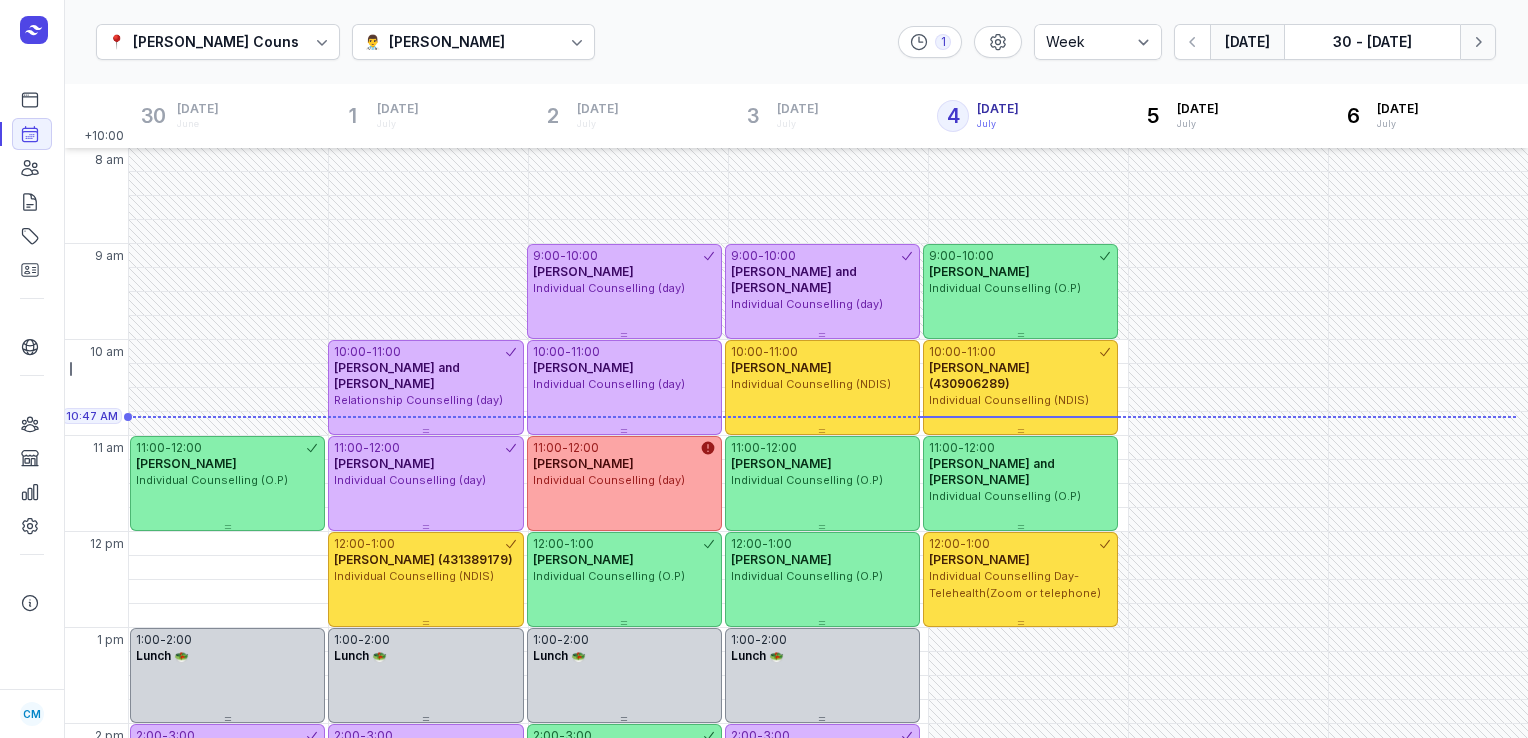 scroll, scrollTop: 0, scrollLeft: 0, axis: both 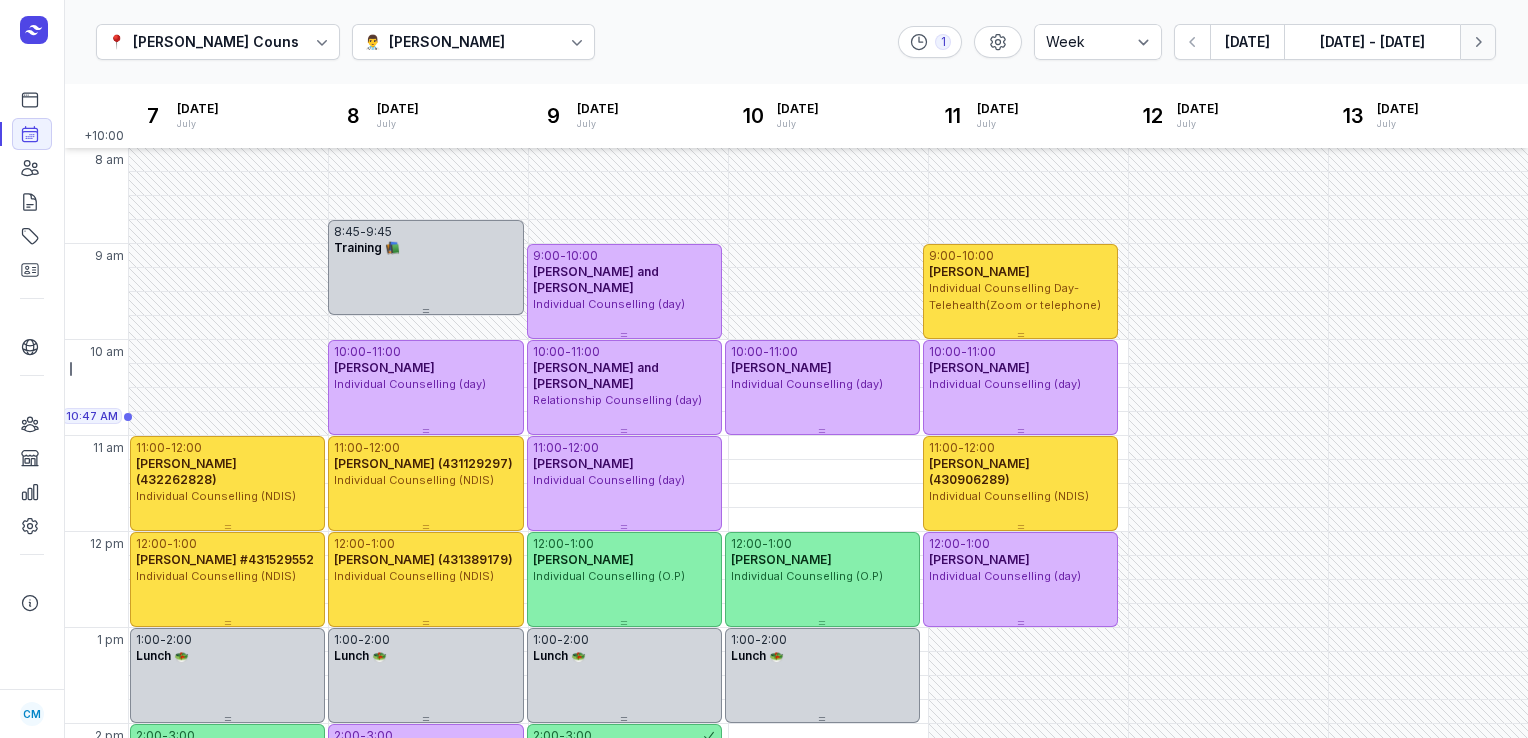 click on "Next week" 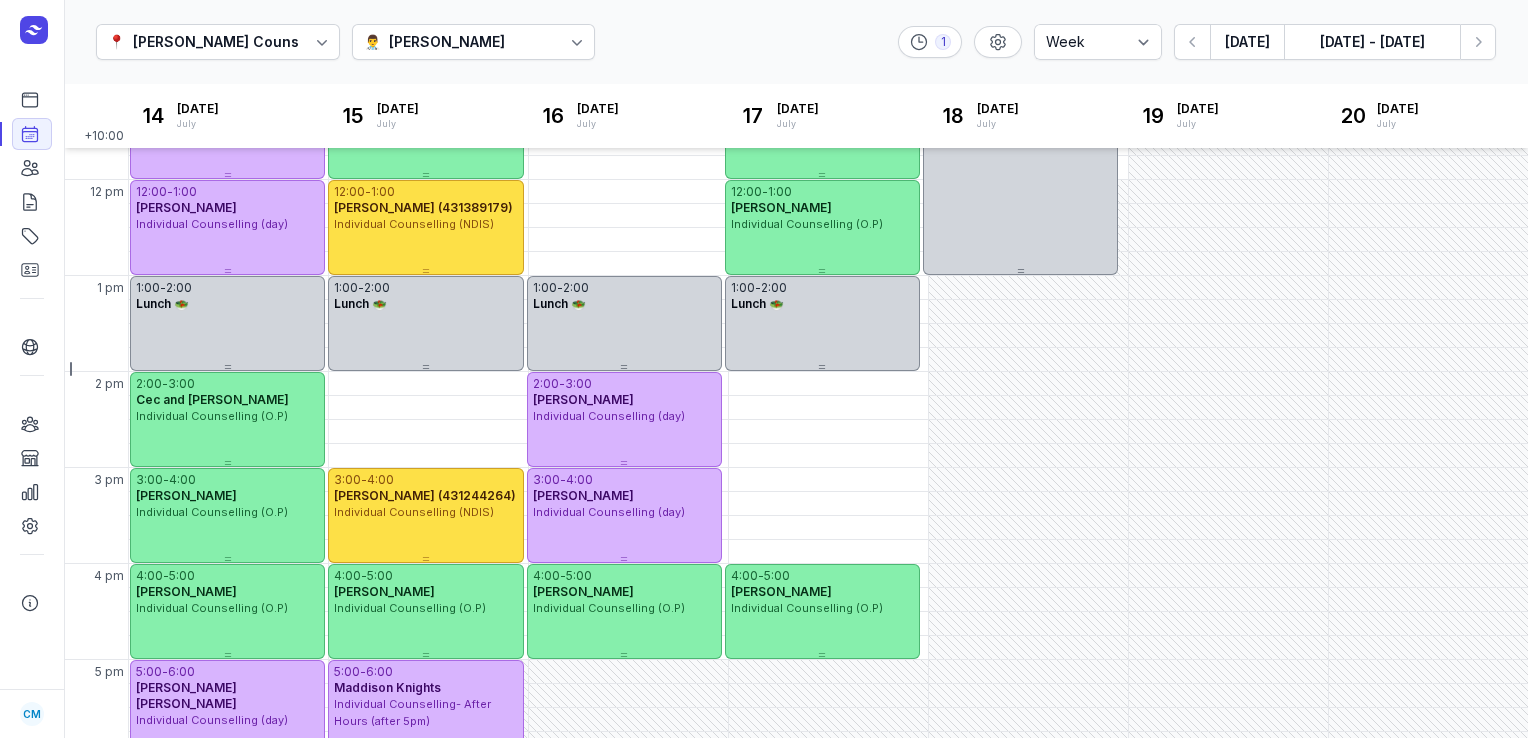 scroll, scrollTop: 354, scrollLeft: 0, axis: vertical 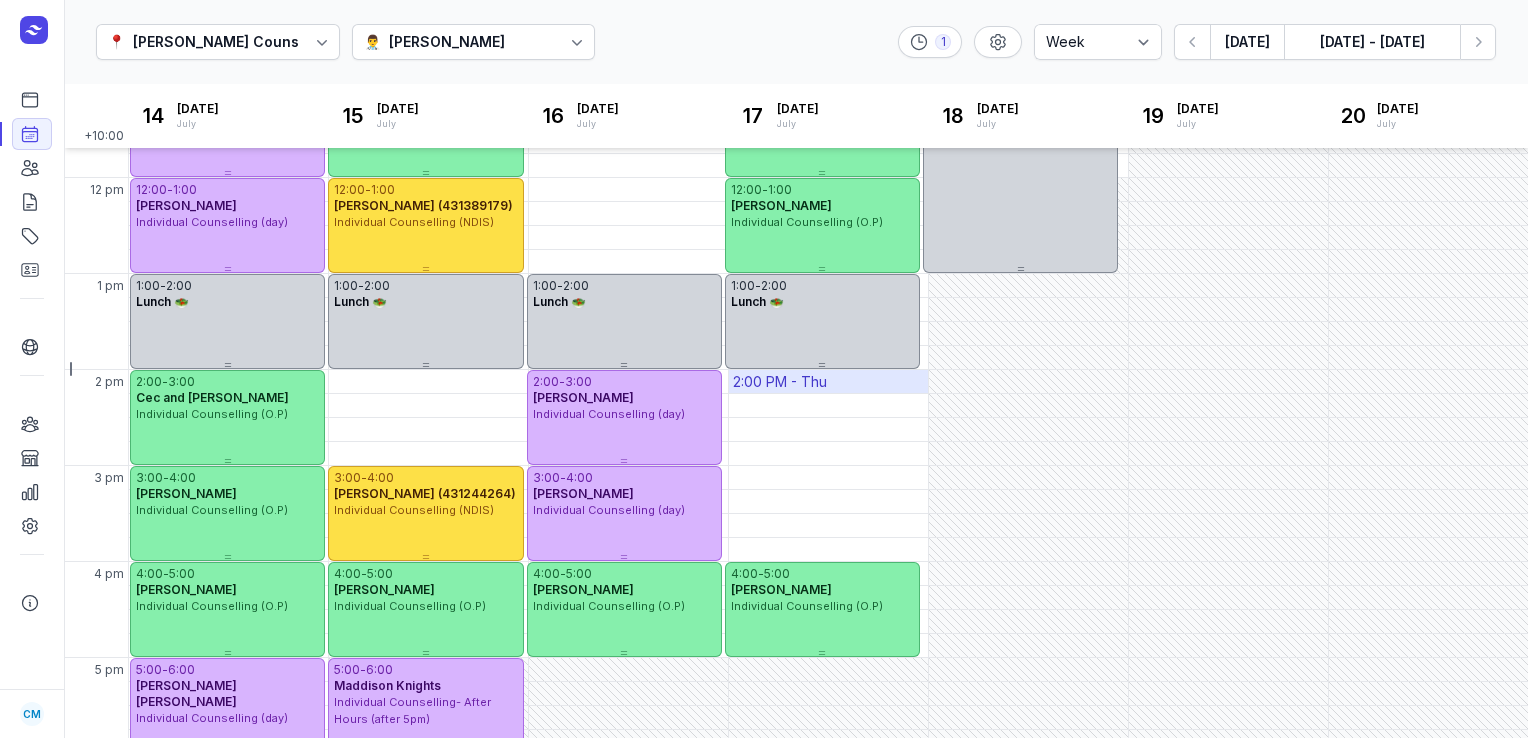 click on "2:00 PM - Thu" at bounding box center (828, 381) 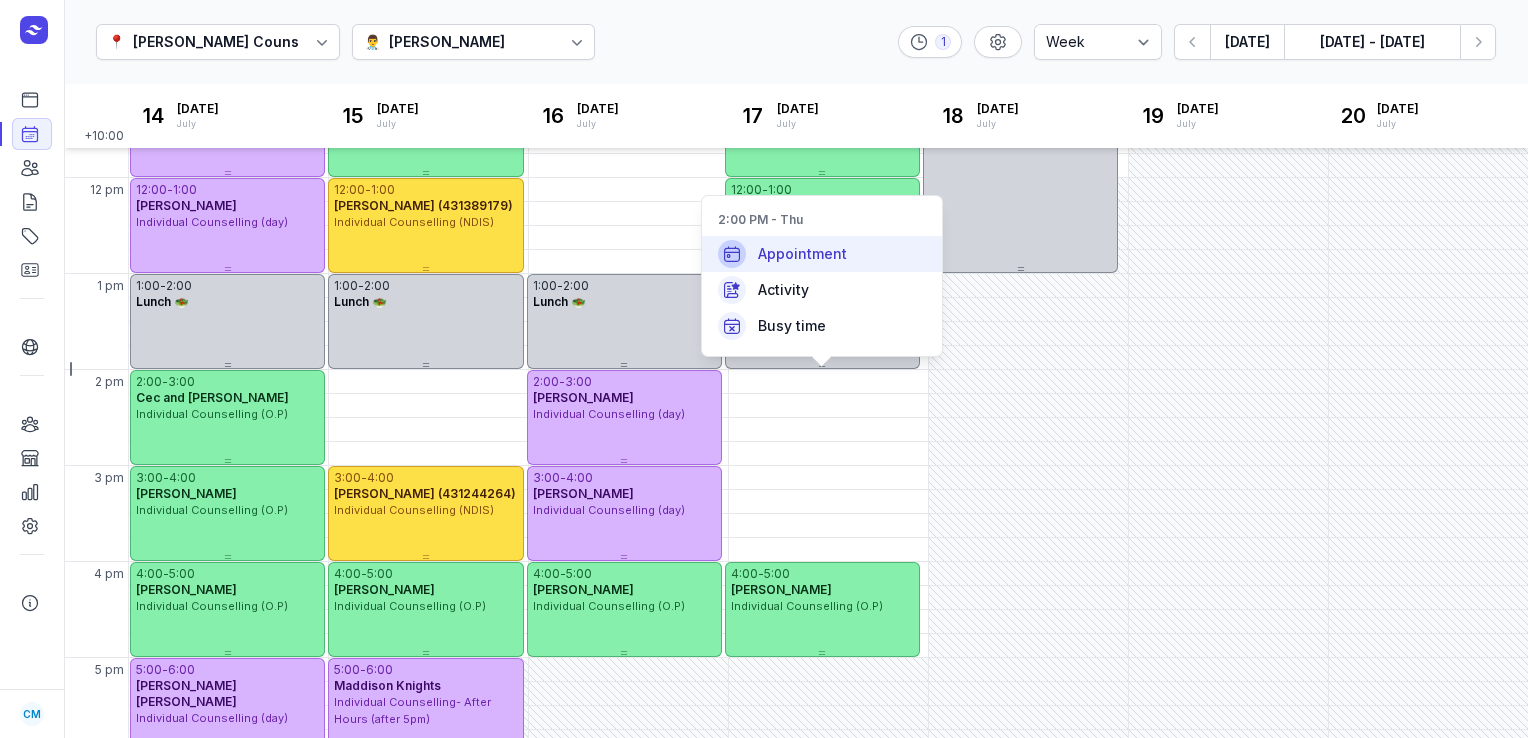 click on "Appointment" at bounding box center [802, 254] 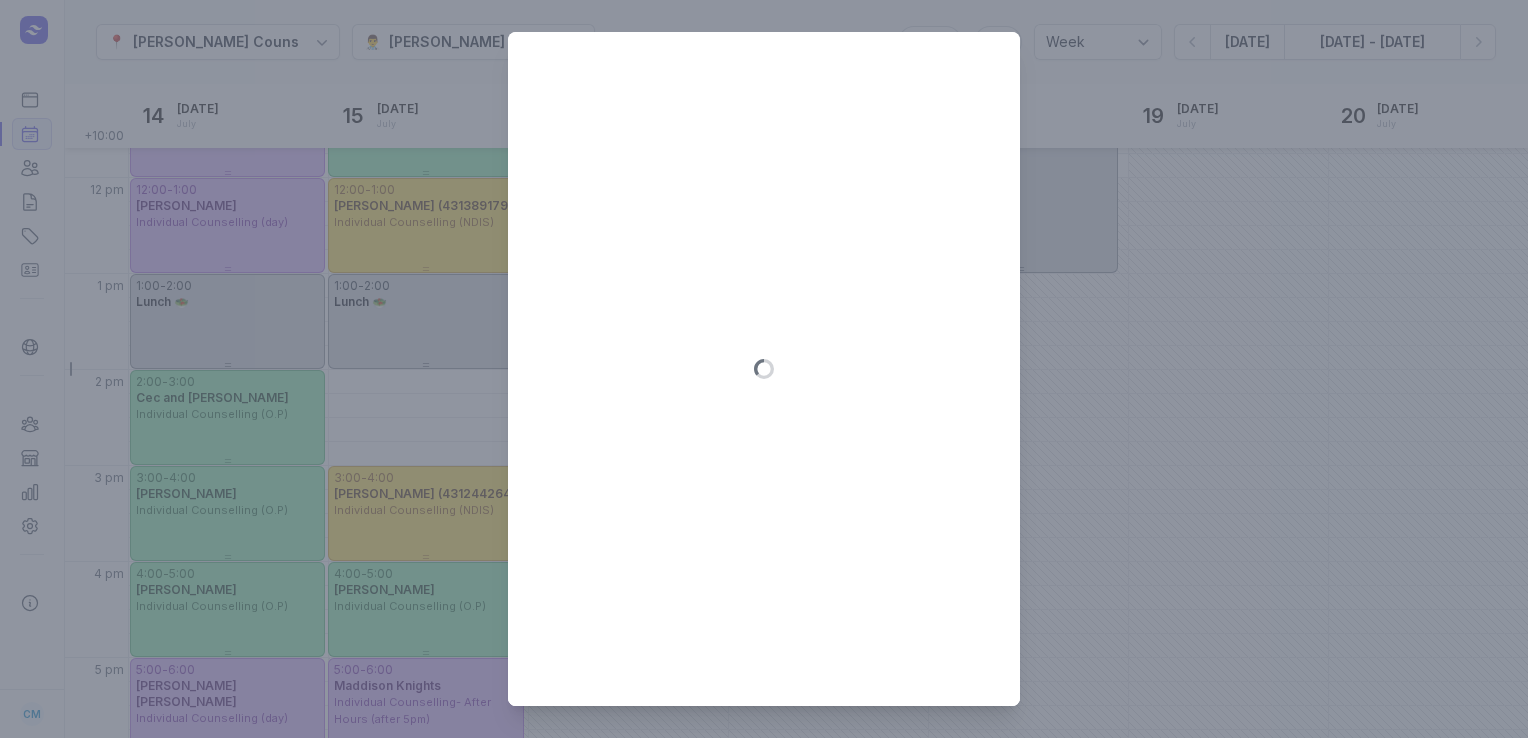 type on "[DATE]" 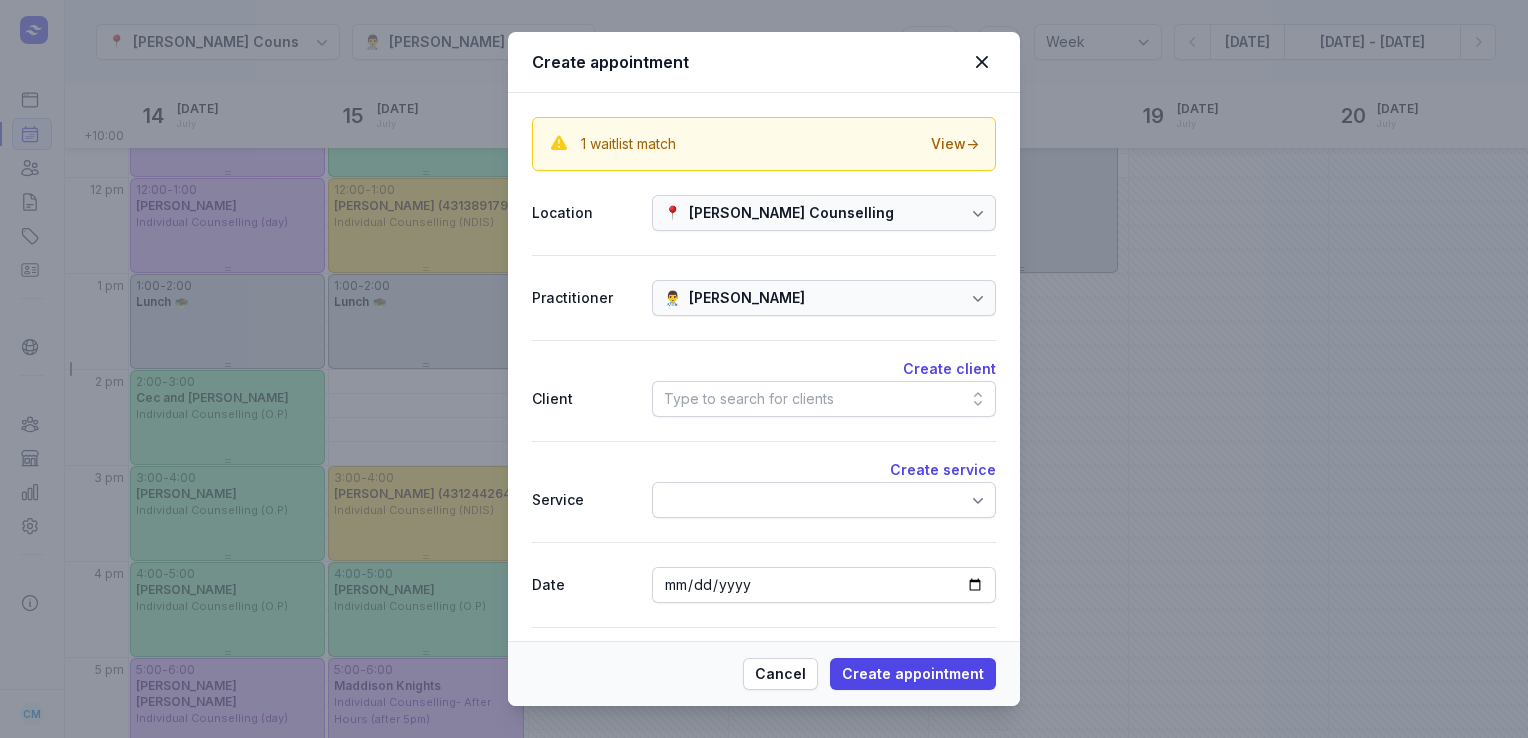 click on "Type to search for clients" 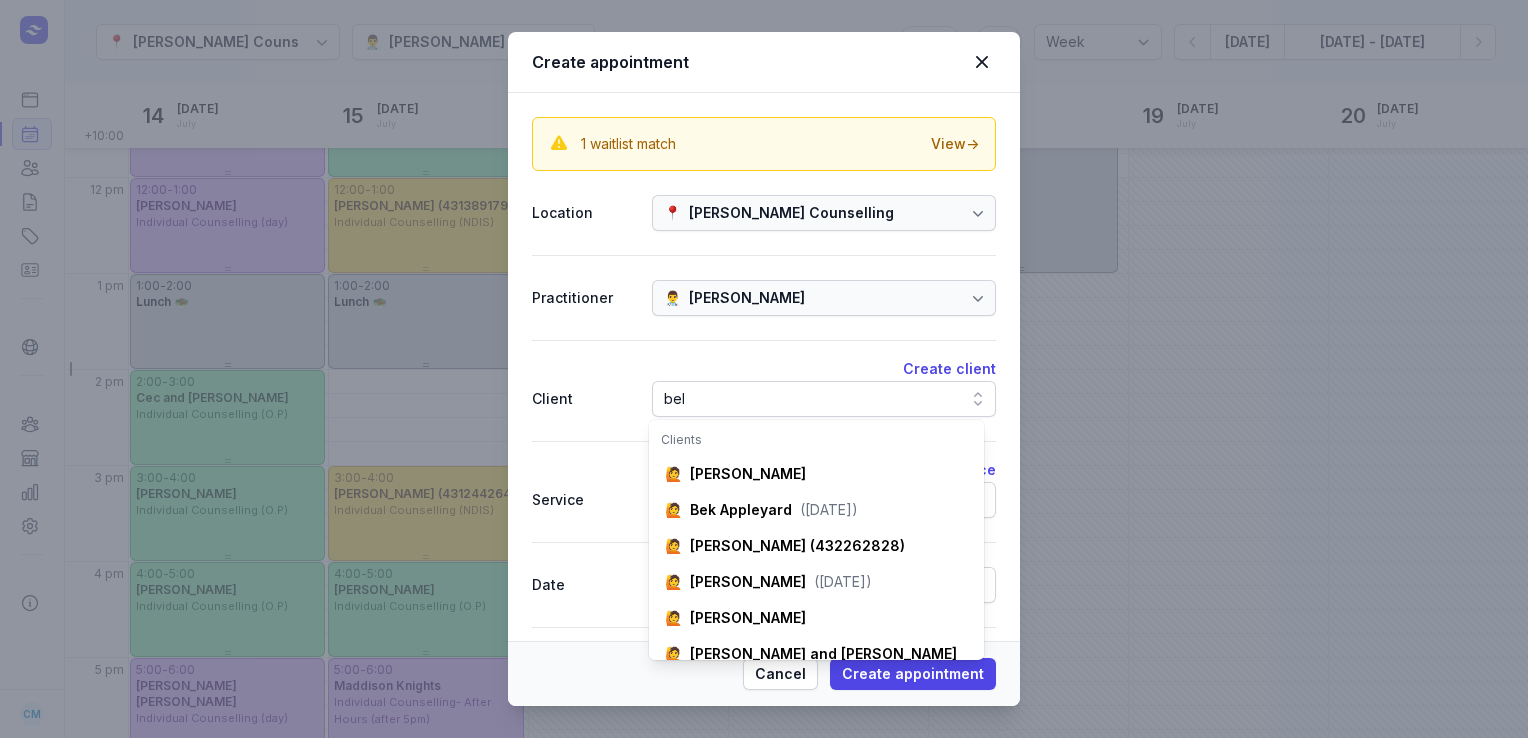 scroll, scrollTop: 0, scrollLeft: 17, axis: horizontal 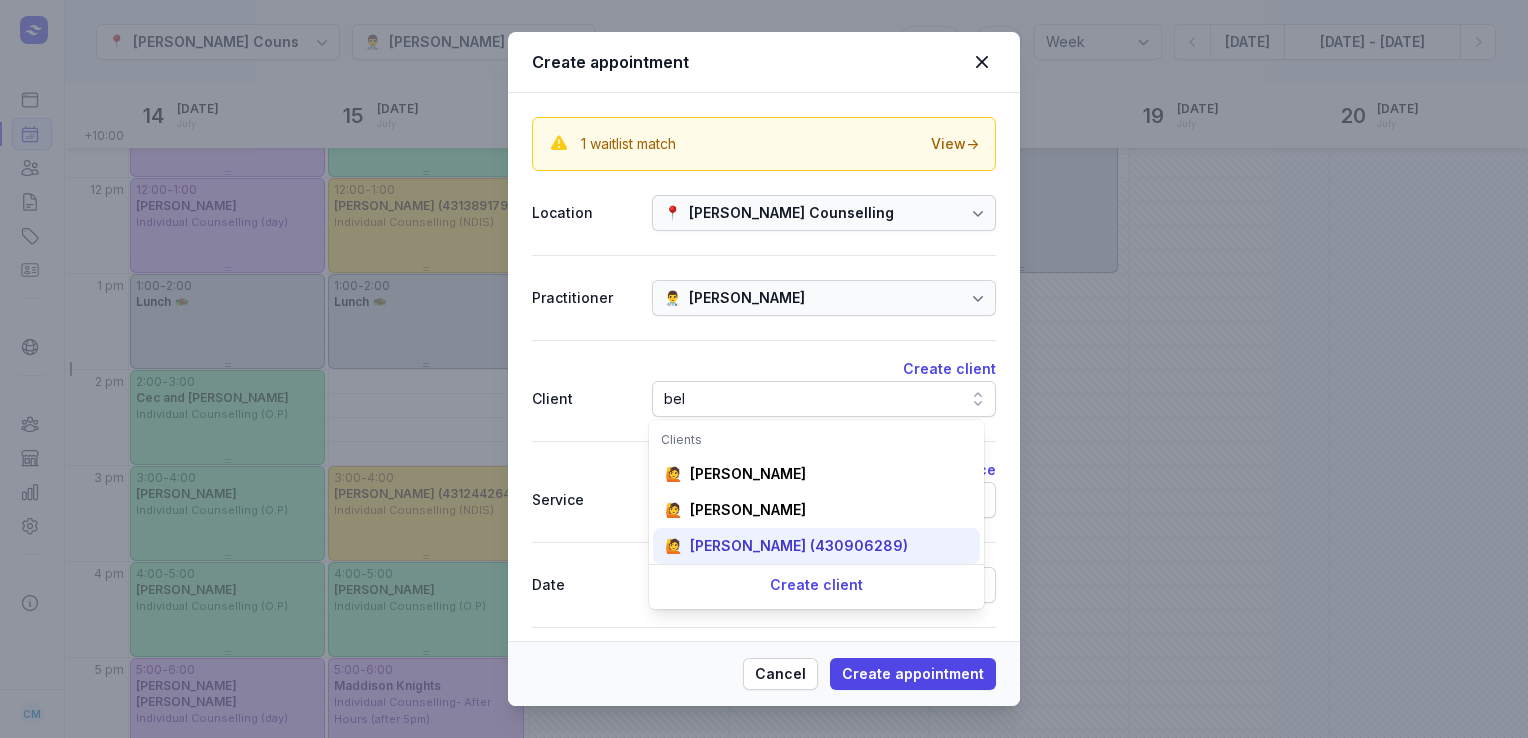 type on "bel" 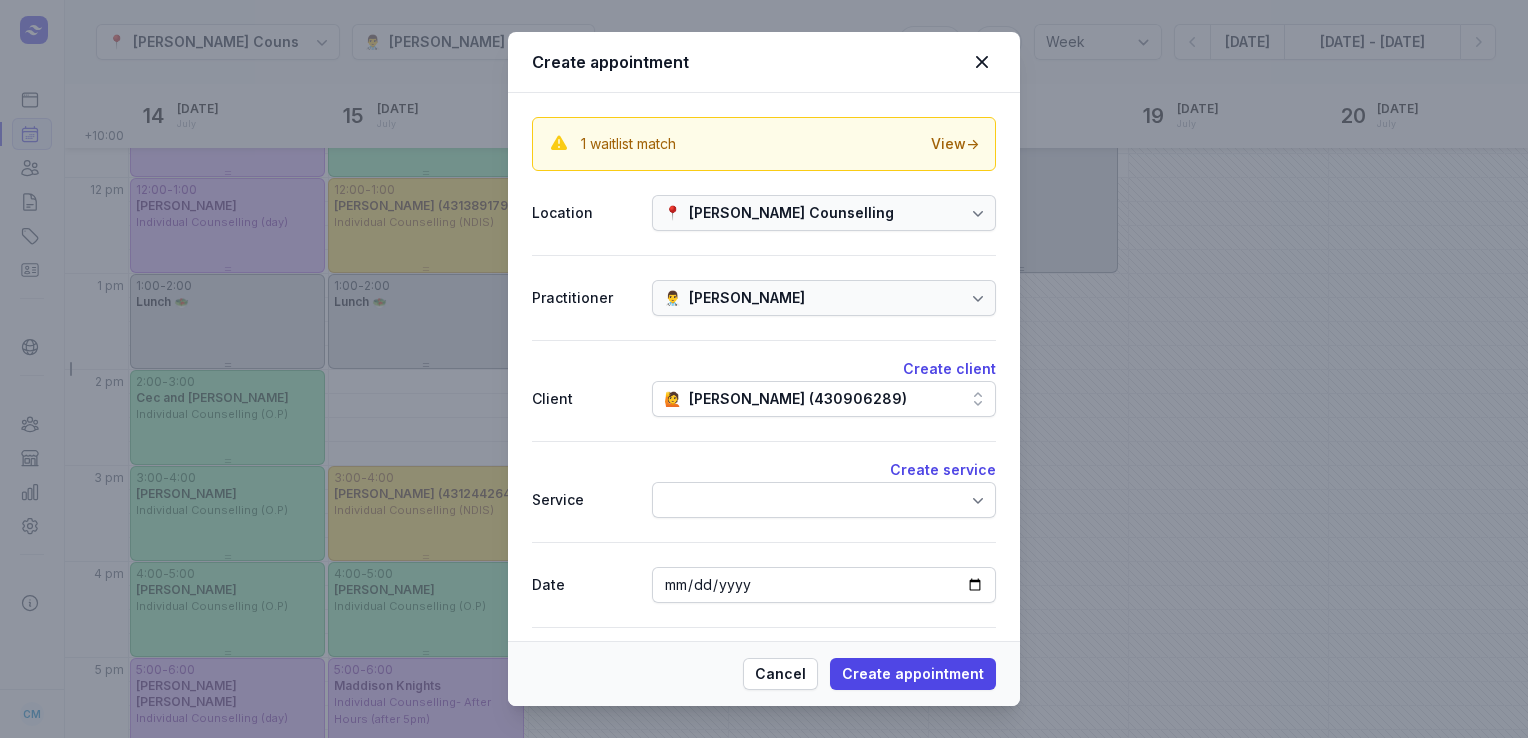 click at bounding box center [824, 500] 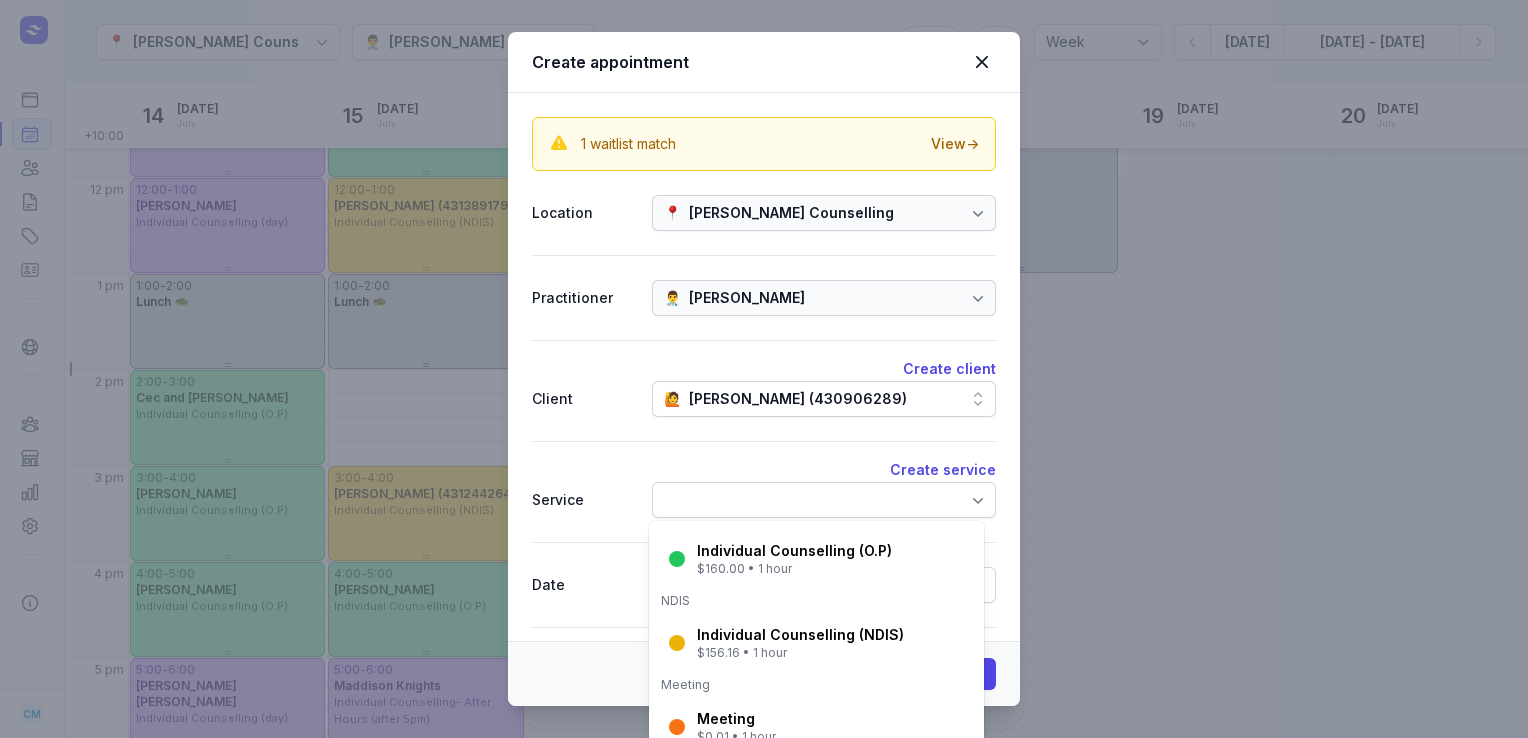 scroll, scrollTop: 319, scrollLeft: 0, axis: vertical 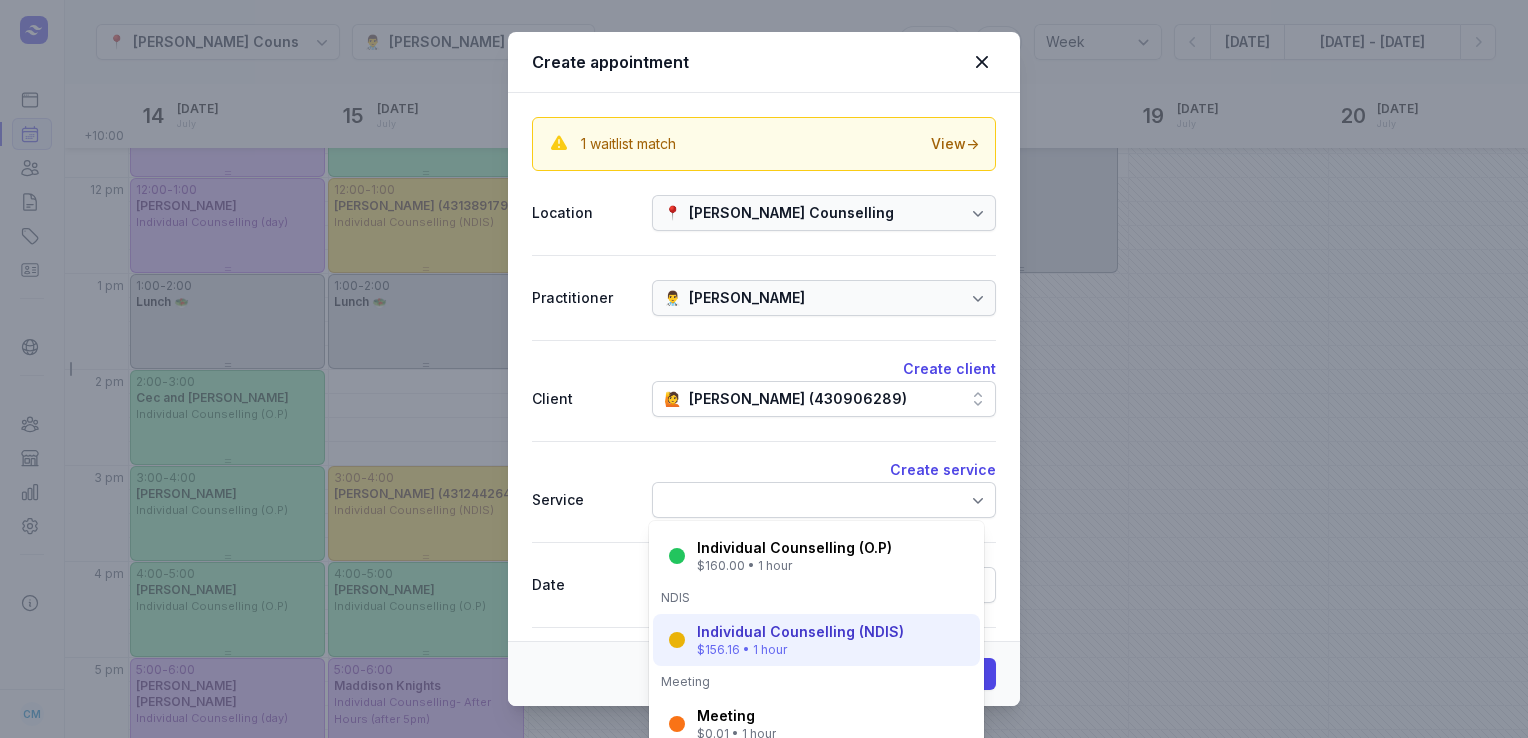 click on "$156.16 • 1 hour" at bounding box center [800, 650] 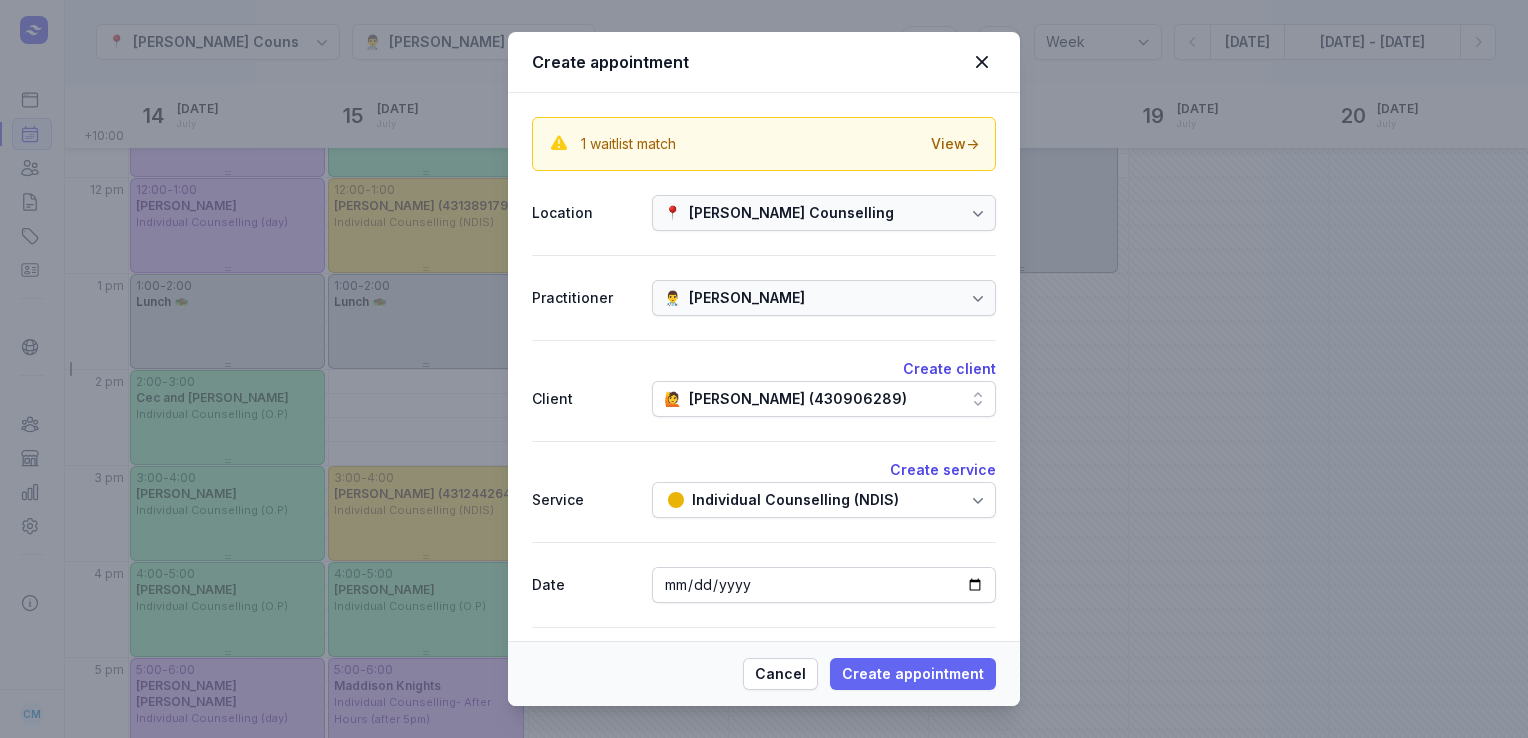click on "Create appointment" at bounding box center (913, 674) 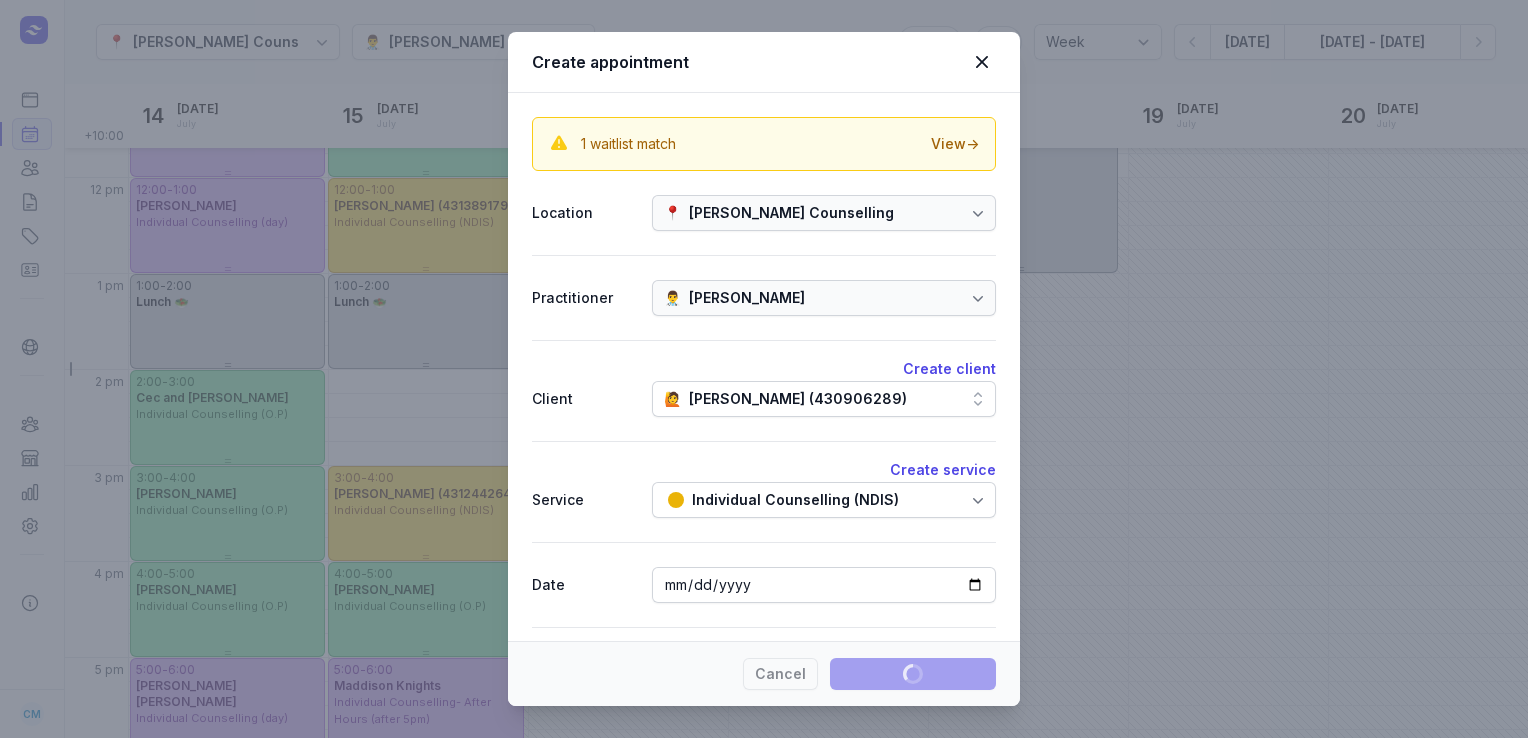 type 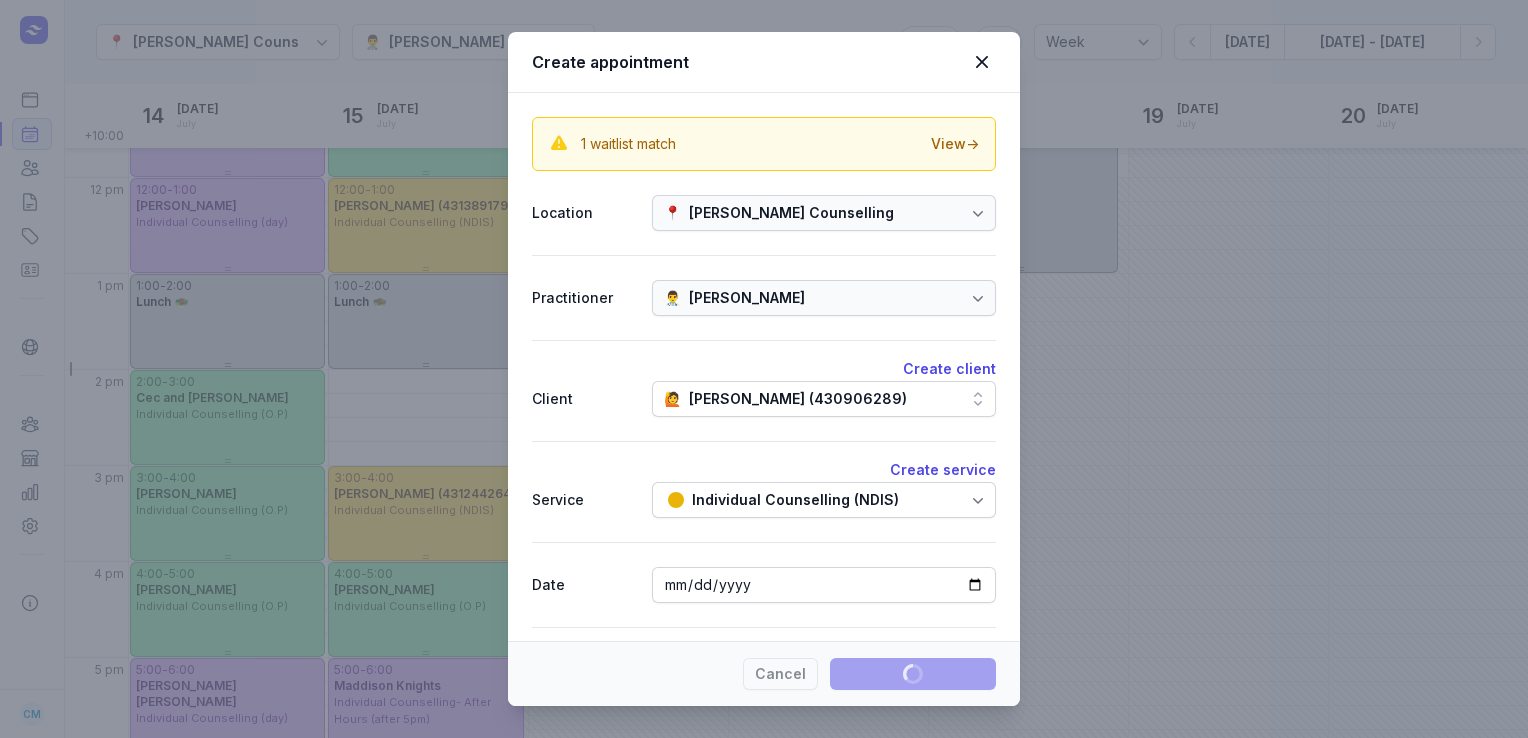 select 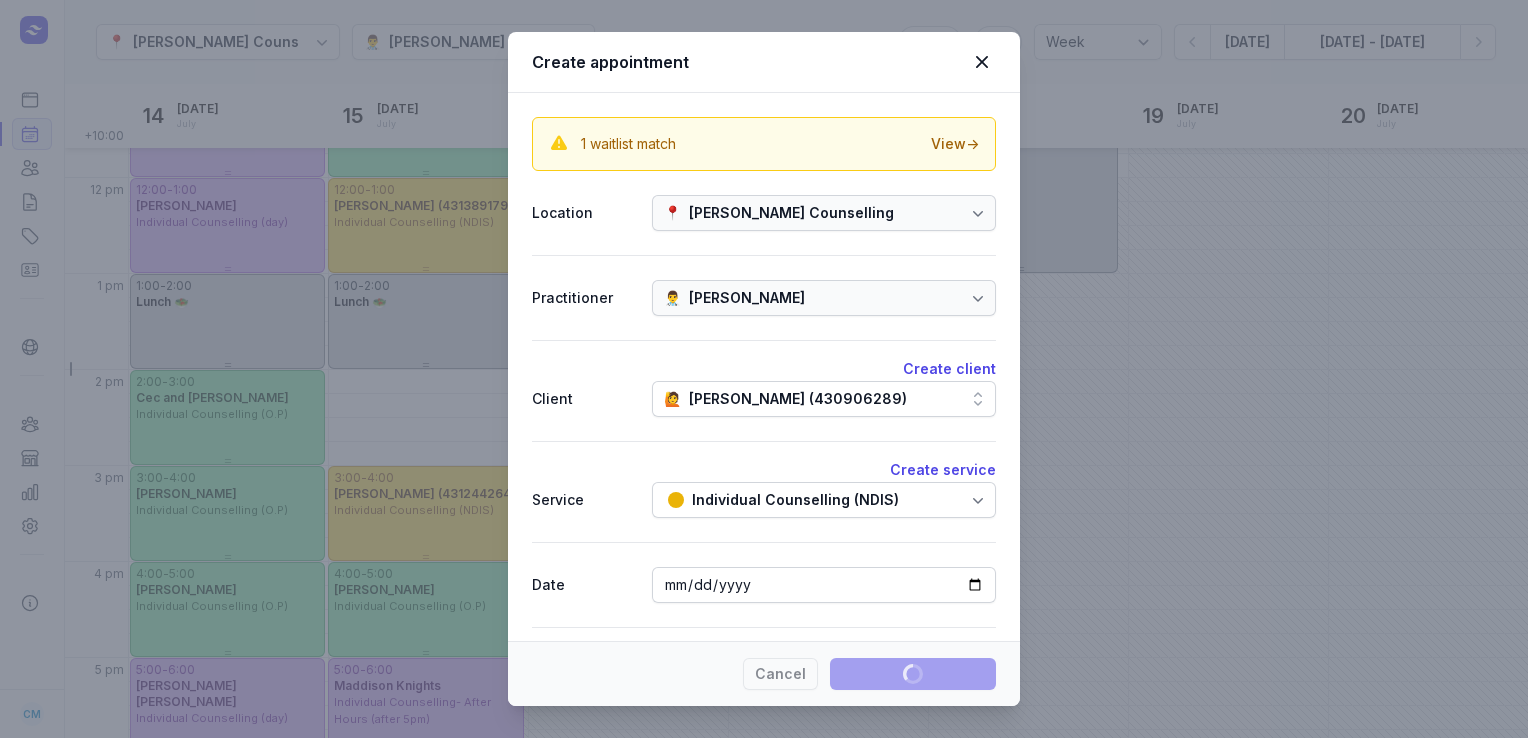 select 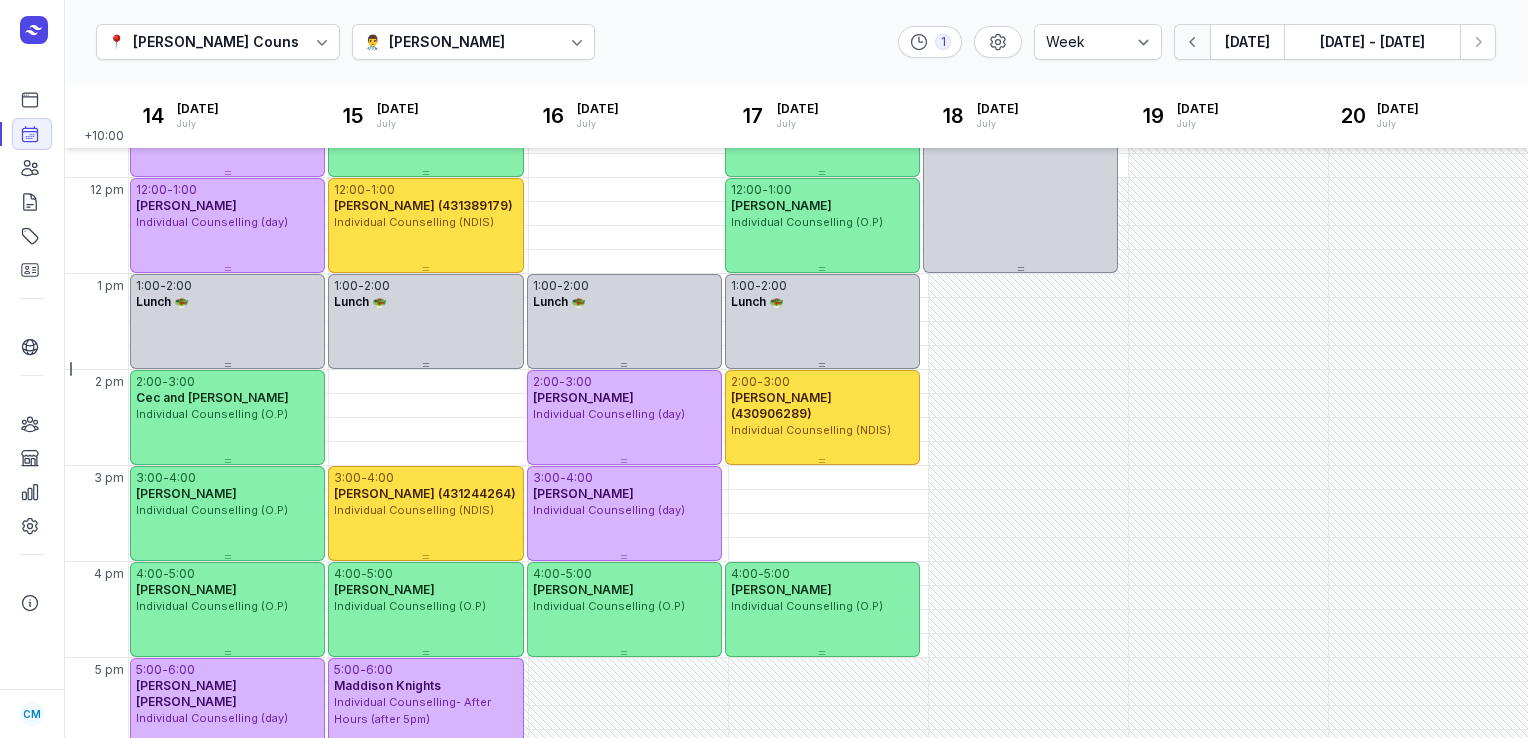 click 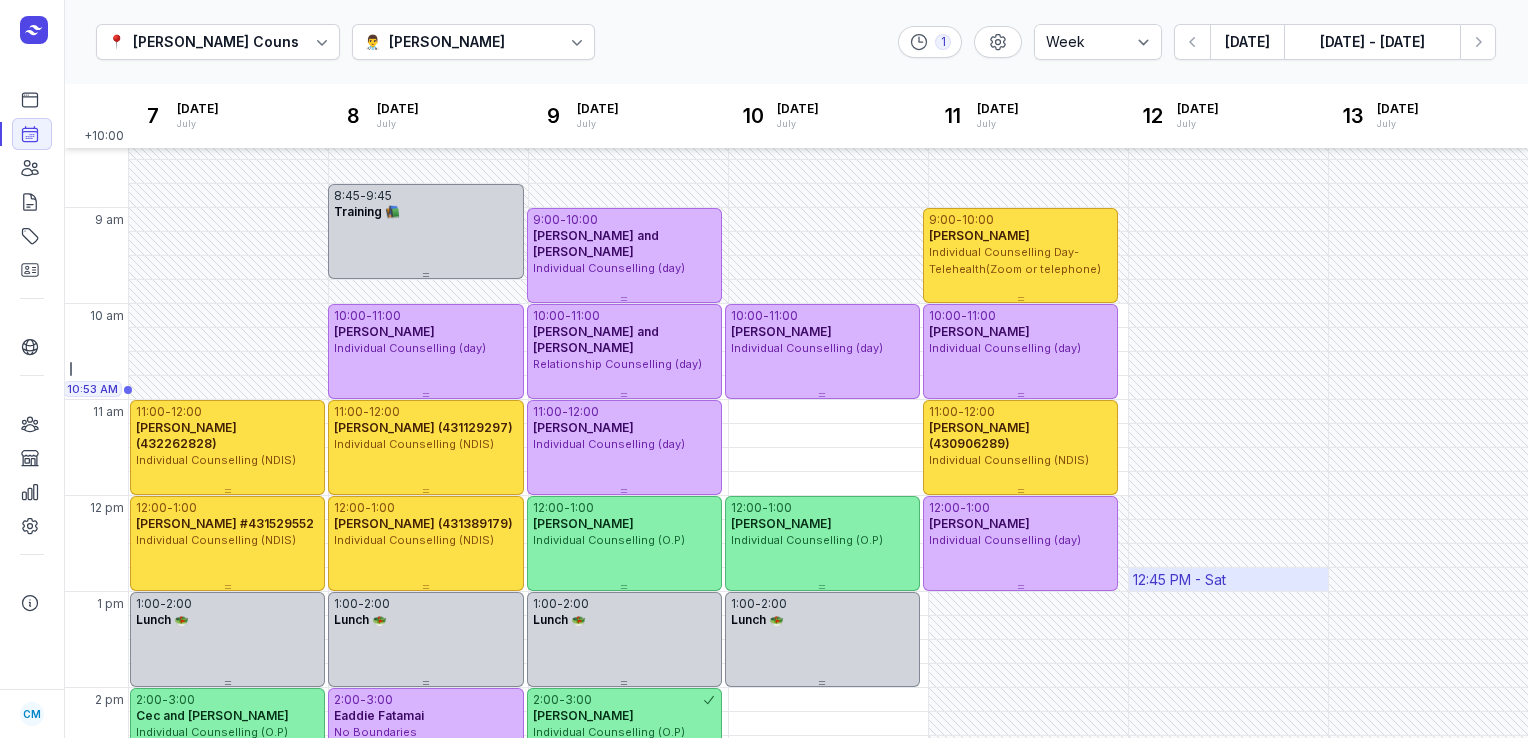 scroll, scrollTop: 38, scrollLeft: 0, axis: vertical 